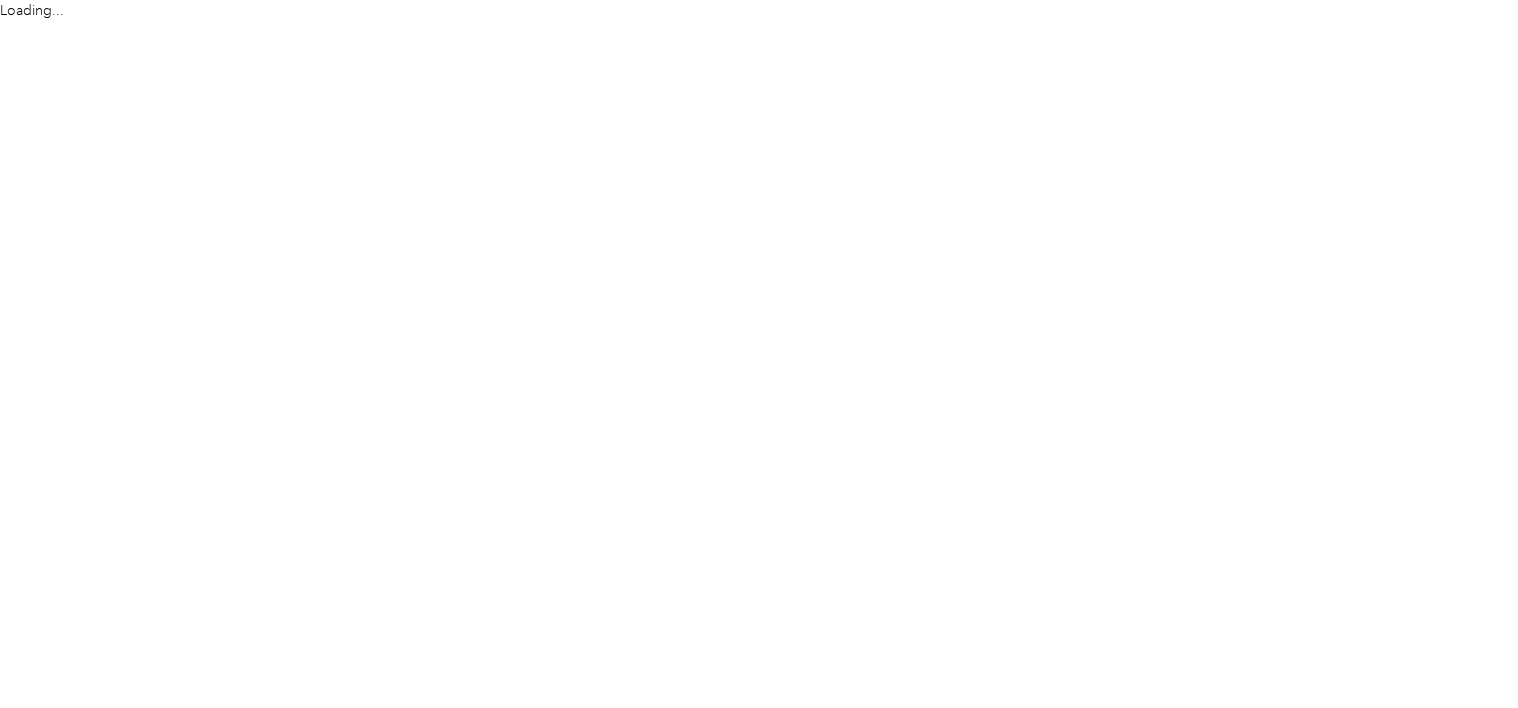 scroll, scrollTop: 0, scrollLeft: 0, axis: both 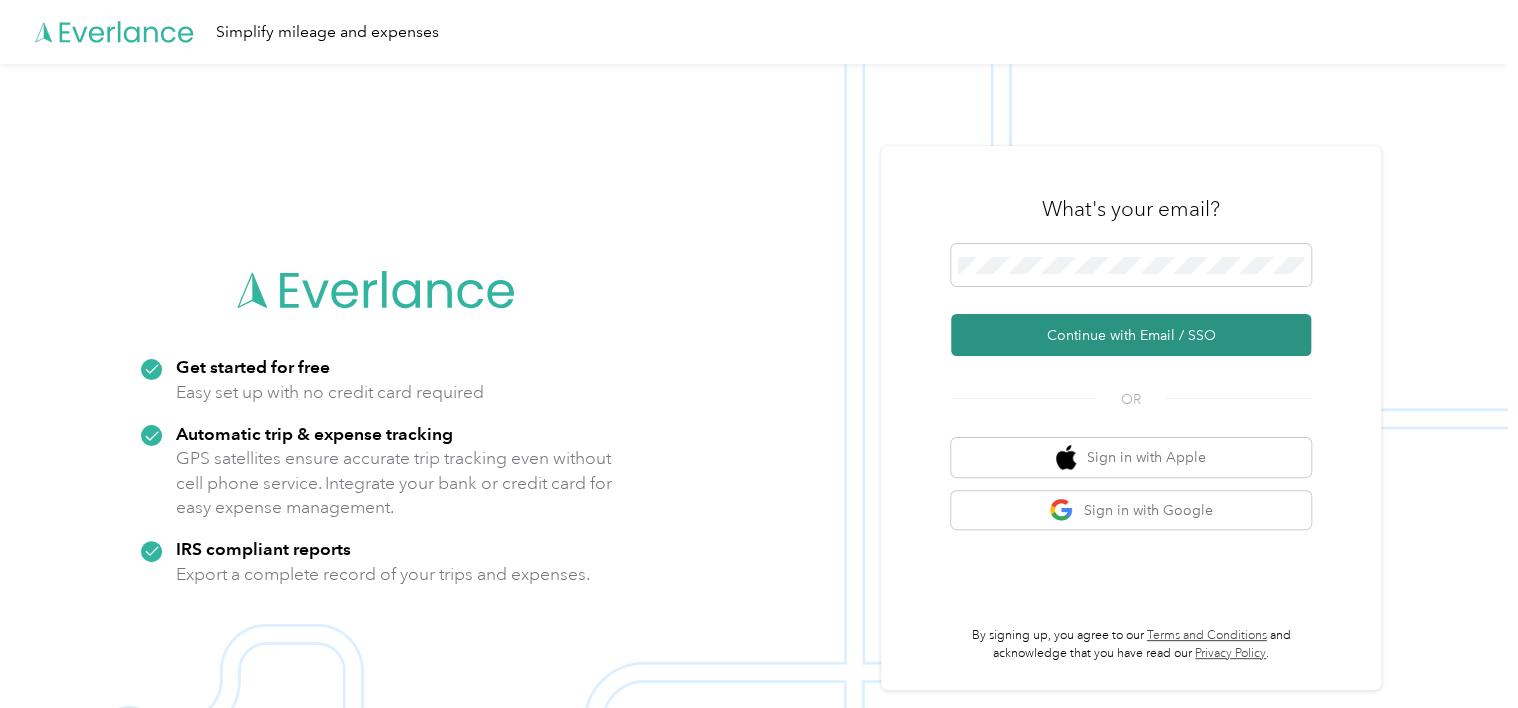 click on "Continue with Email / SSO" at bounding box center (1131, 335) 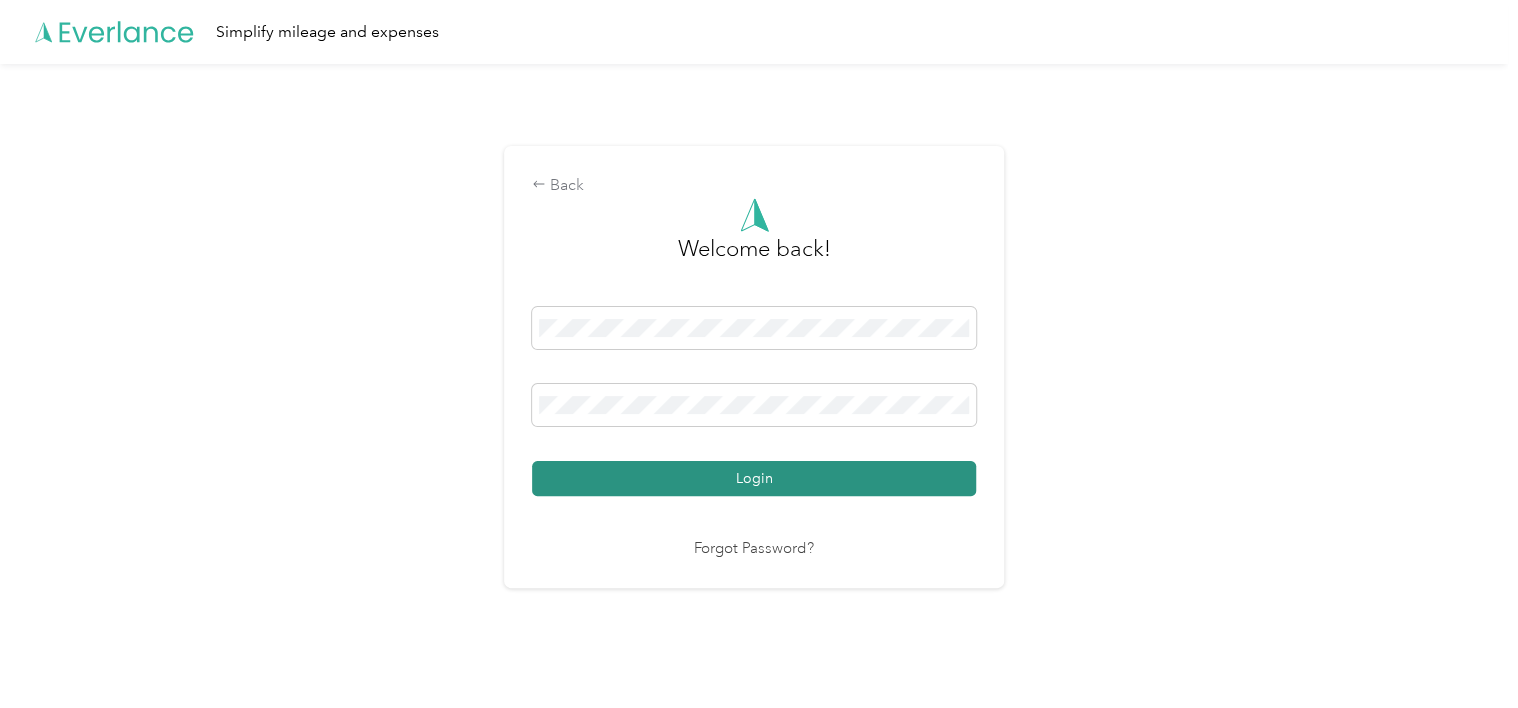click on "Login" at bounding box center [754, 478] 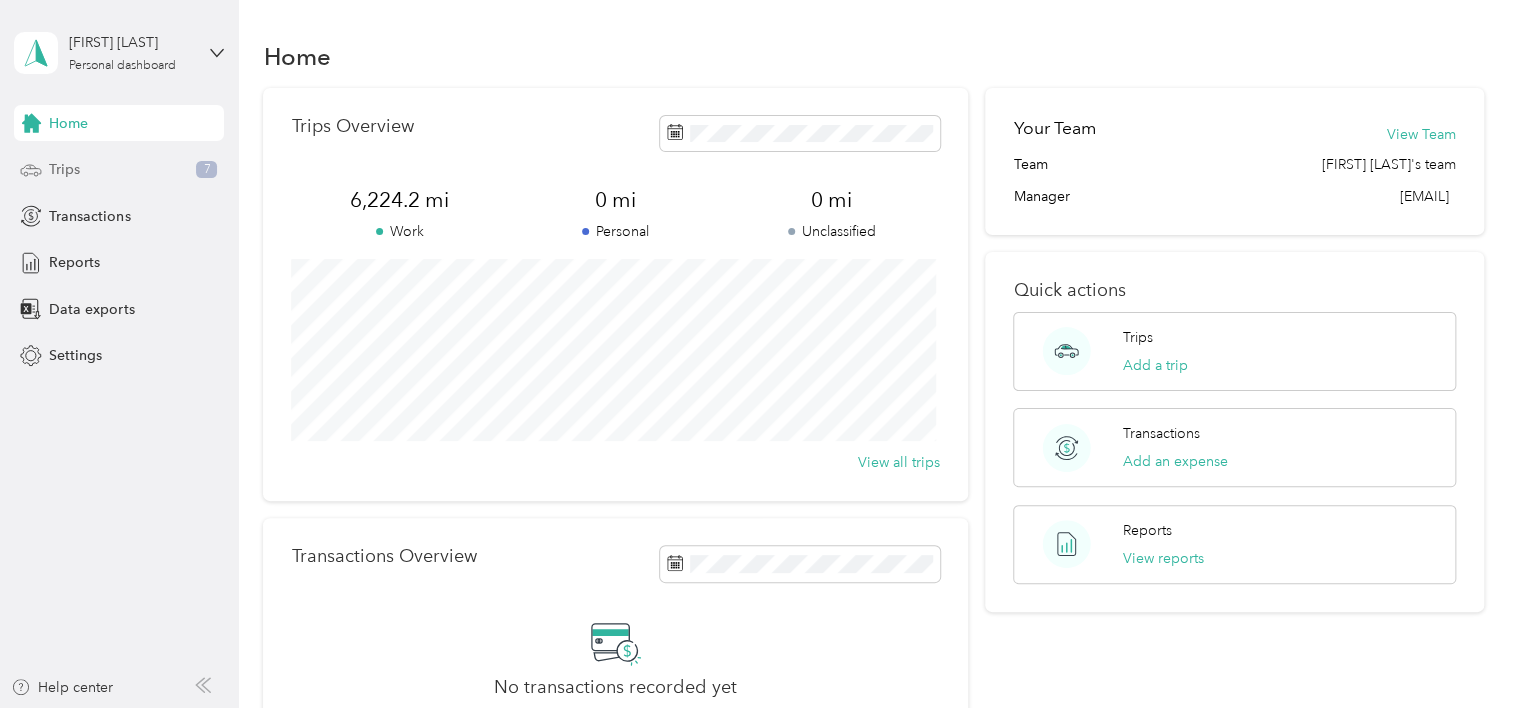 click on "Trips" at bounding box center (64, 169) 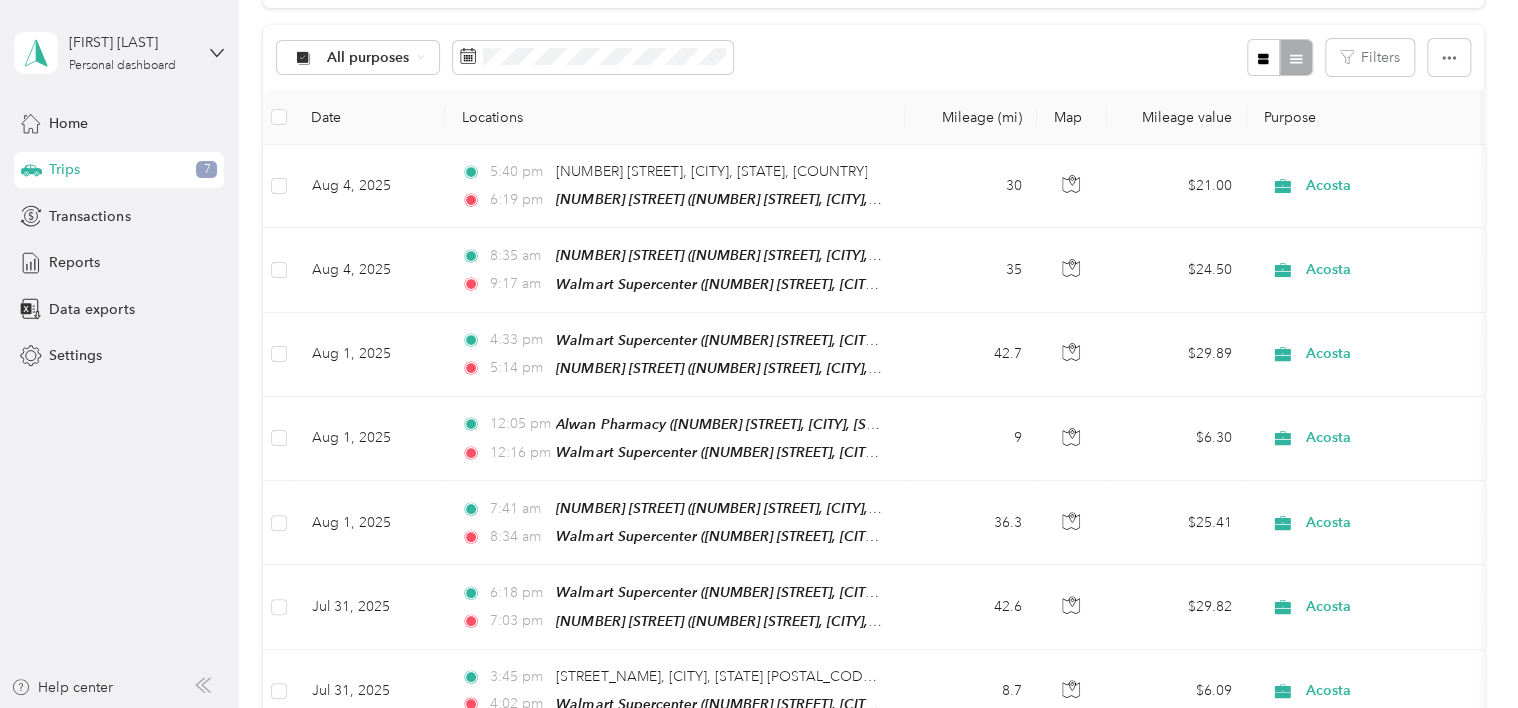 scroll, scrollTop: 196, scrollLeft: 0, axis: vertical 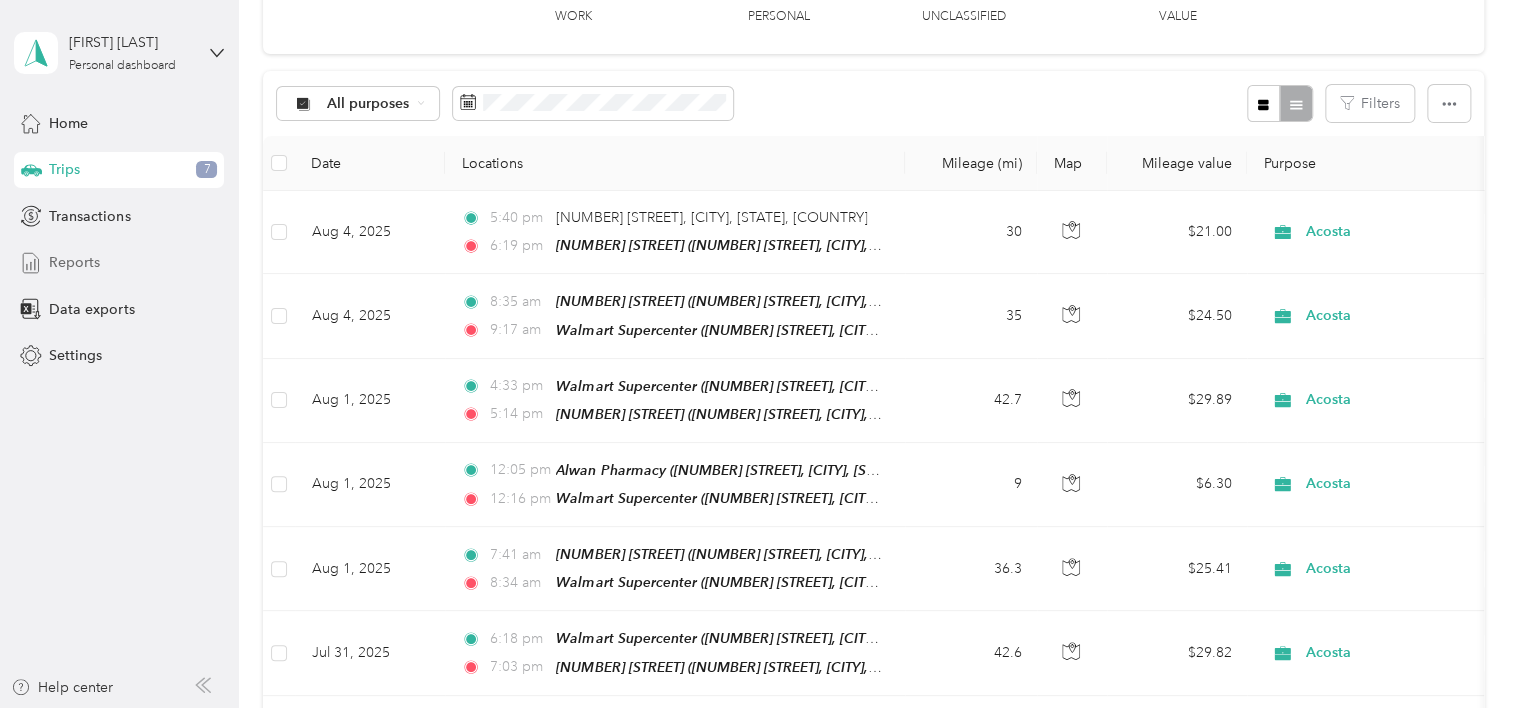 click on "Reports" at bounding box center (74, 262) 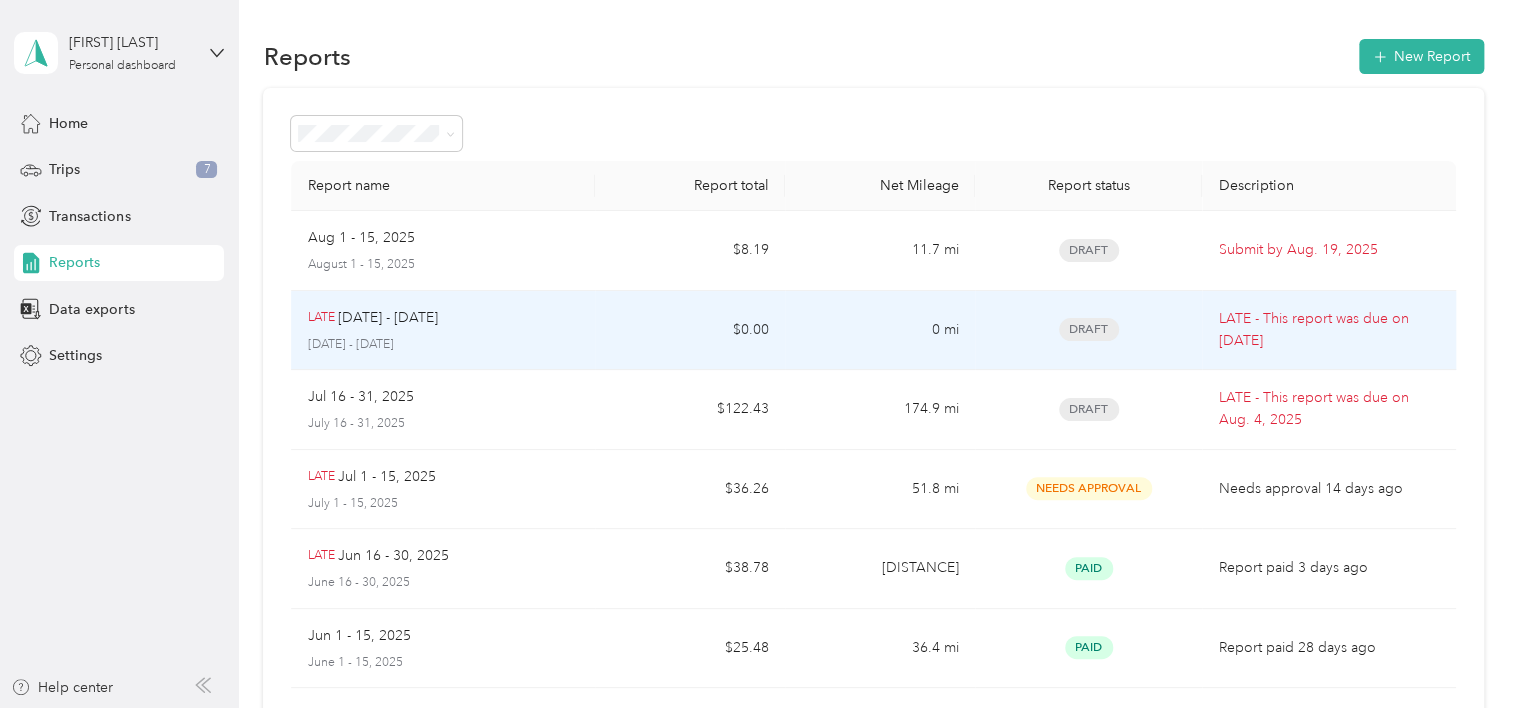 click on "Draft" at bounding box center (1089, 331) 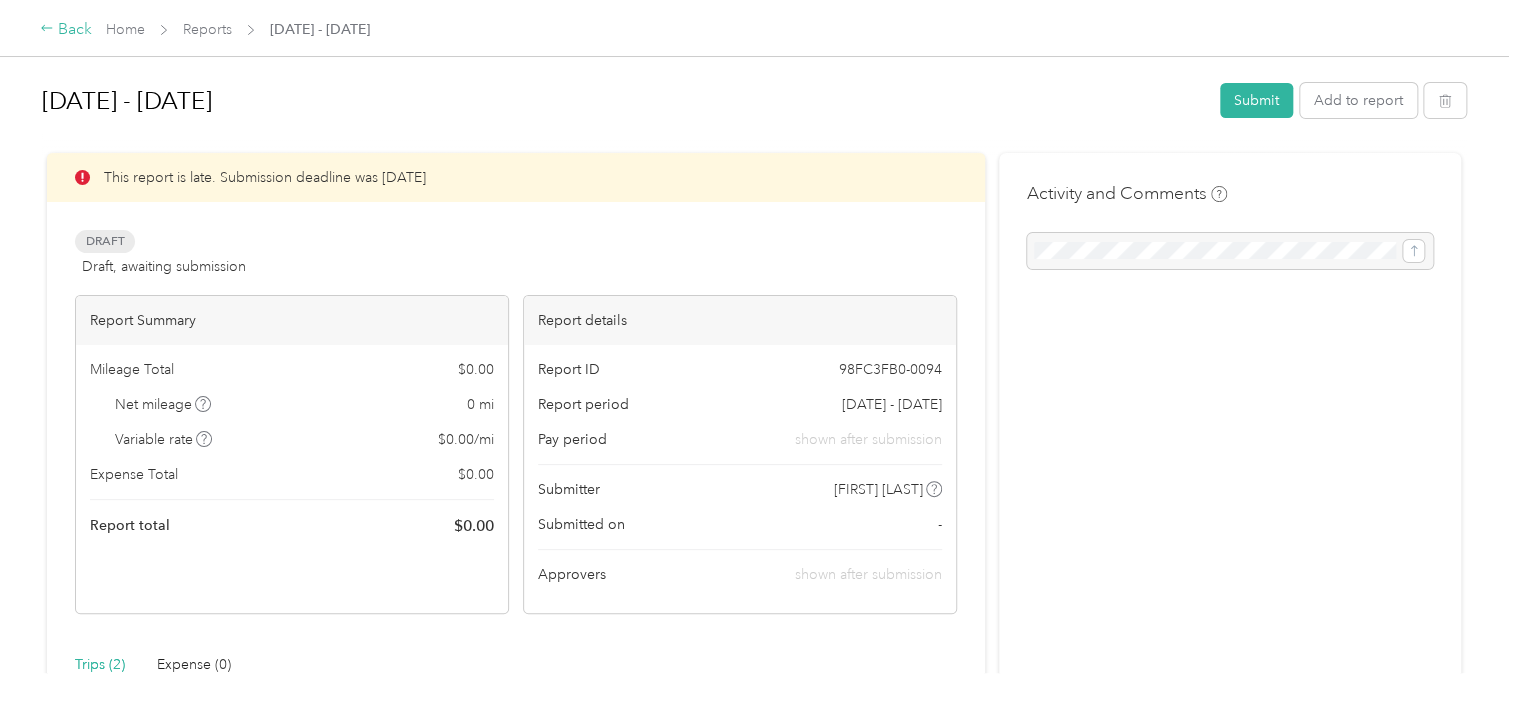 click 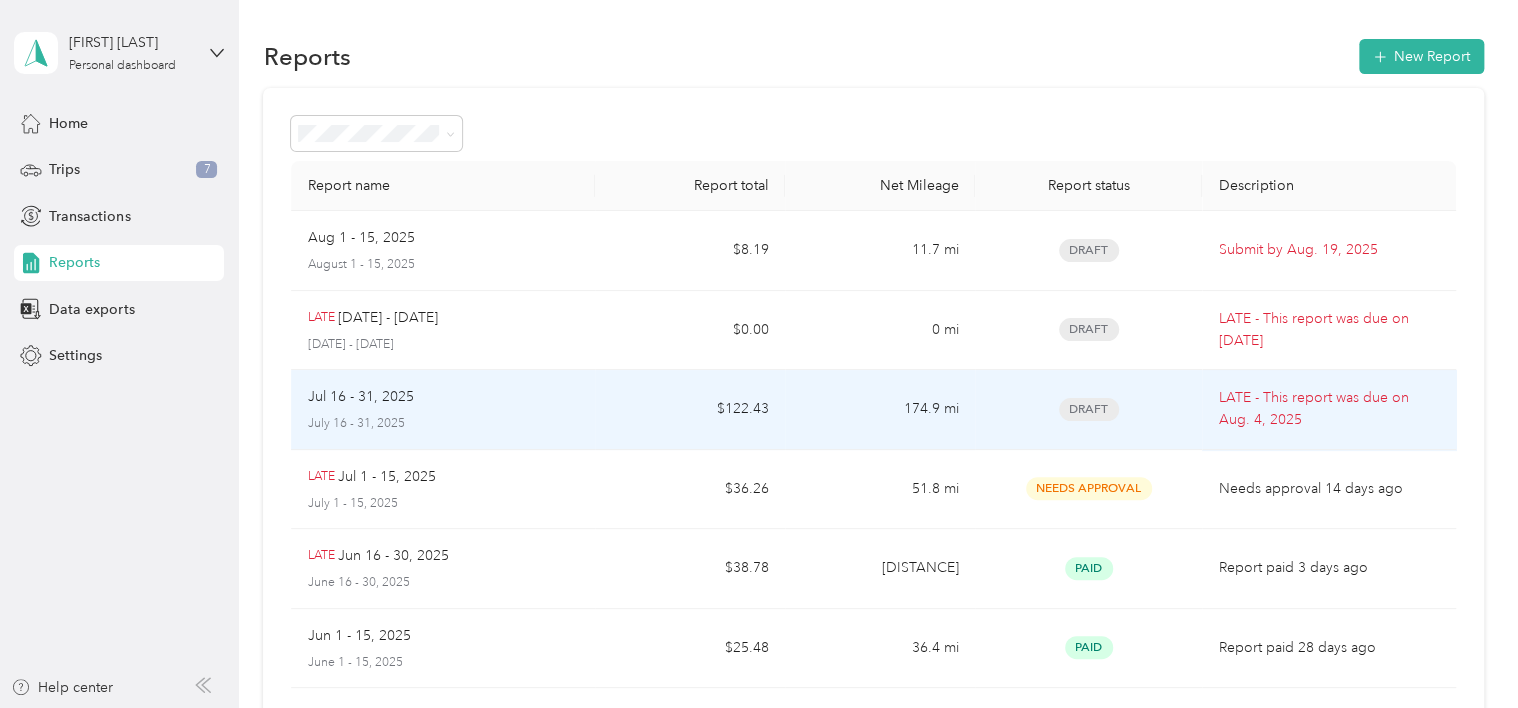 click on "LATE - This report was due on [DATE]" at bounding box center [1328, 409] 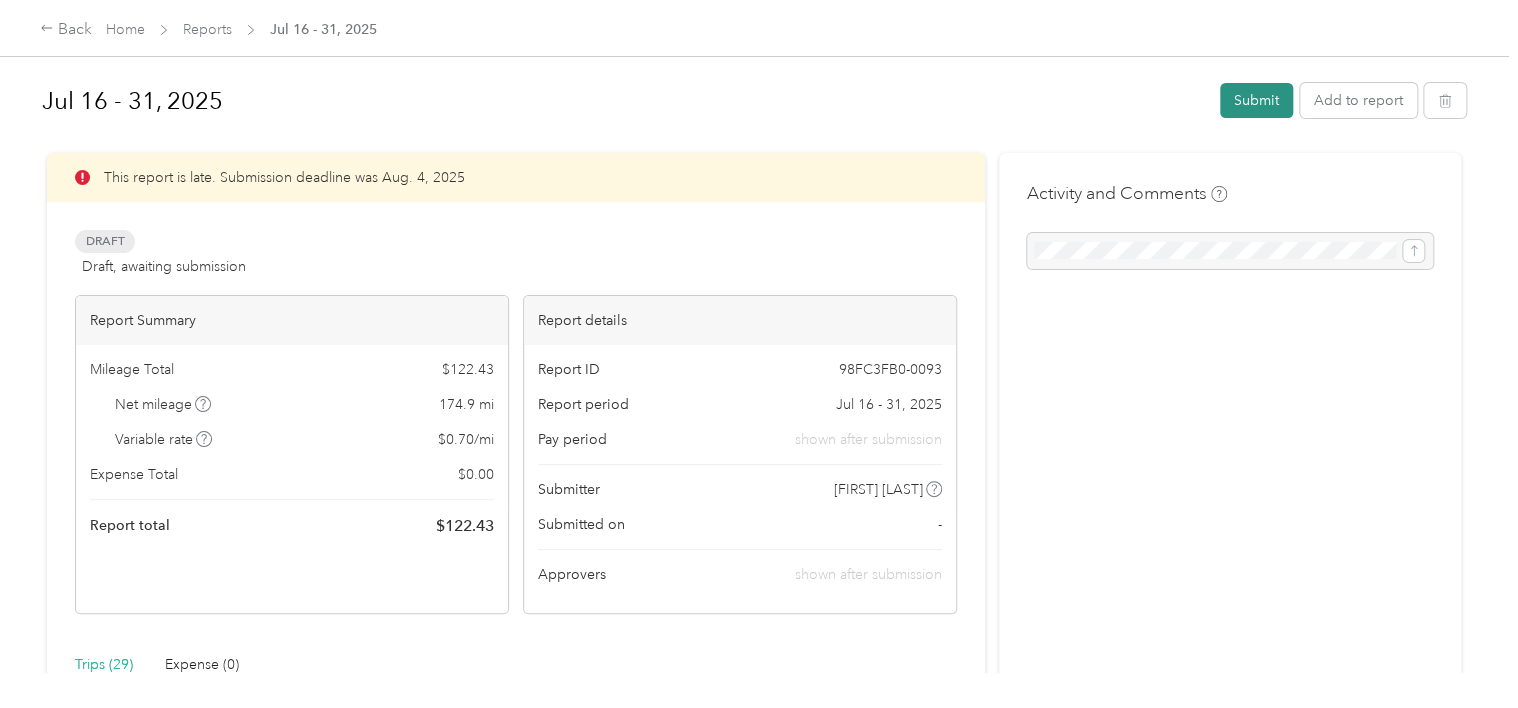 click on "Submit" at bounding box center [1256, 100] 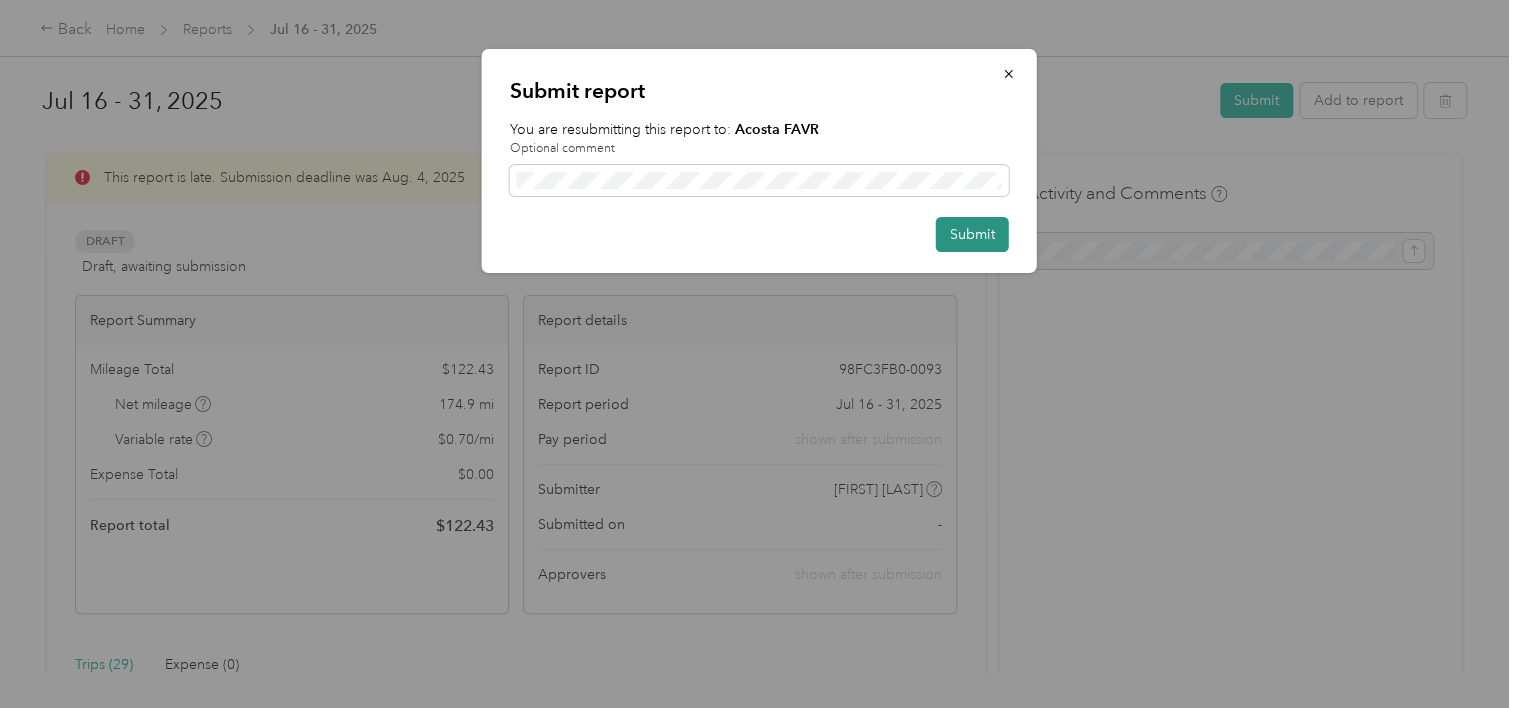click on "Submit" at bounding box center (972, 234) 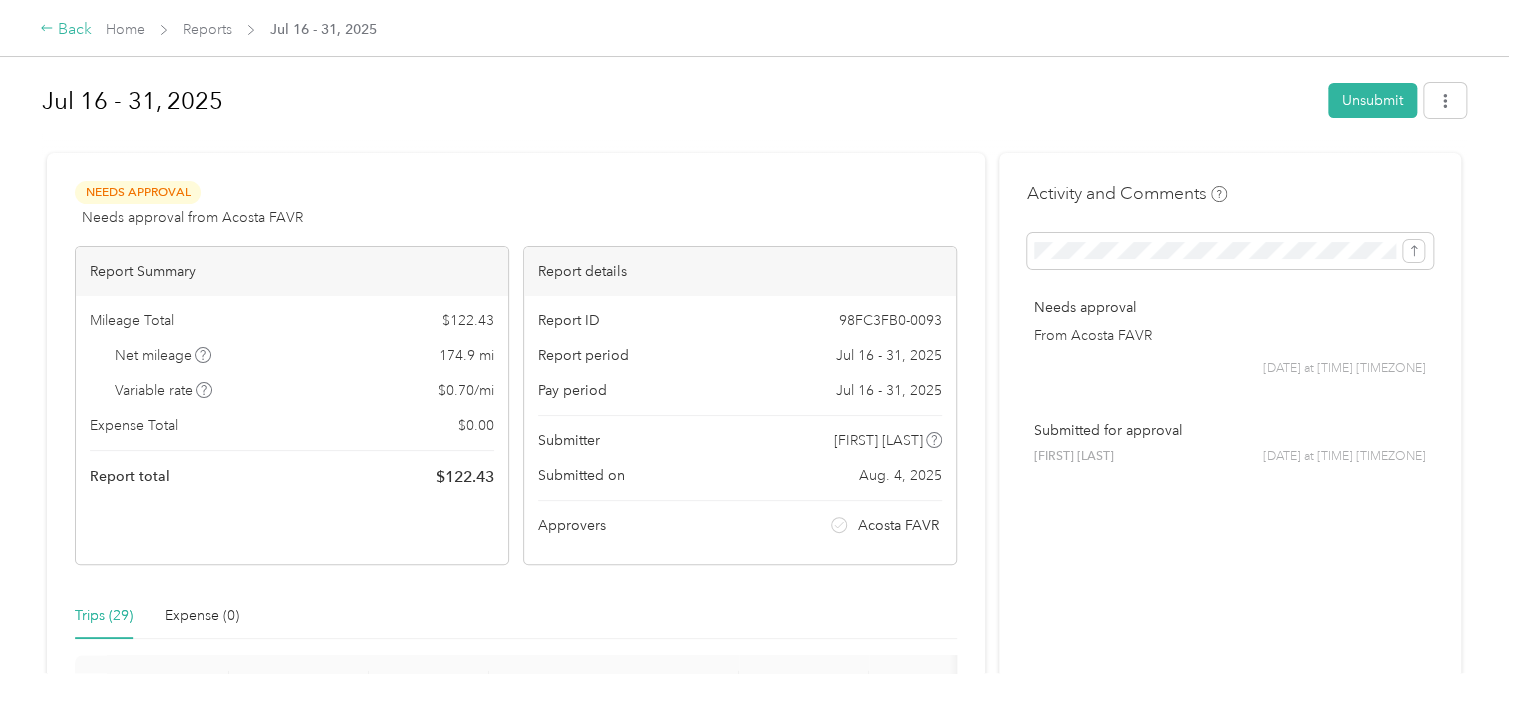 click 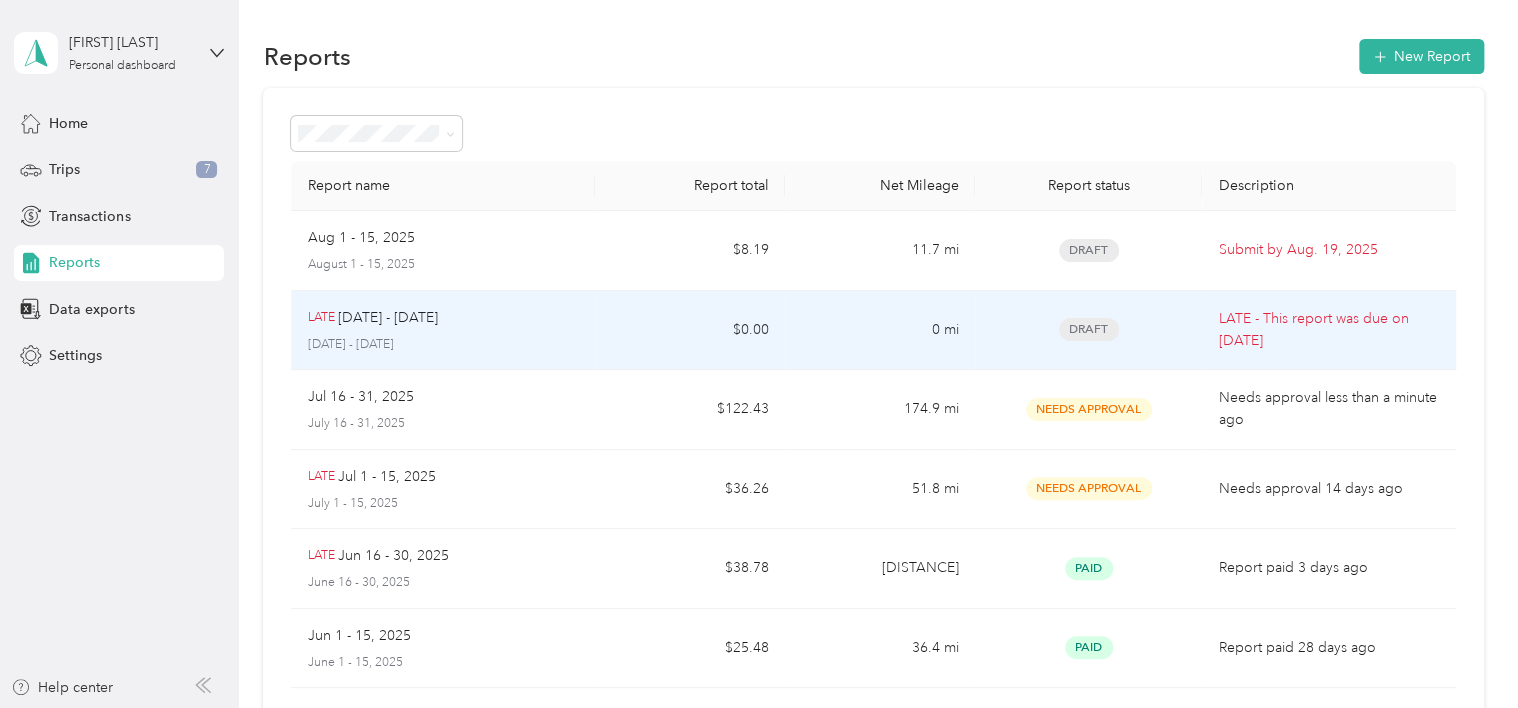 click on "LATE [DATE] [DATE] [DATE]" at bounding box center [443, 330] 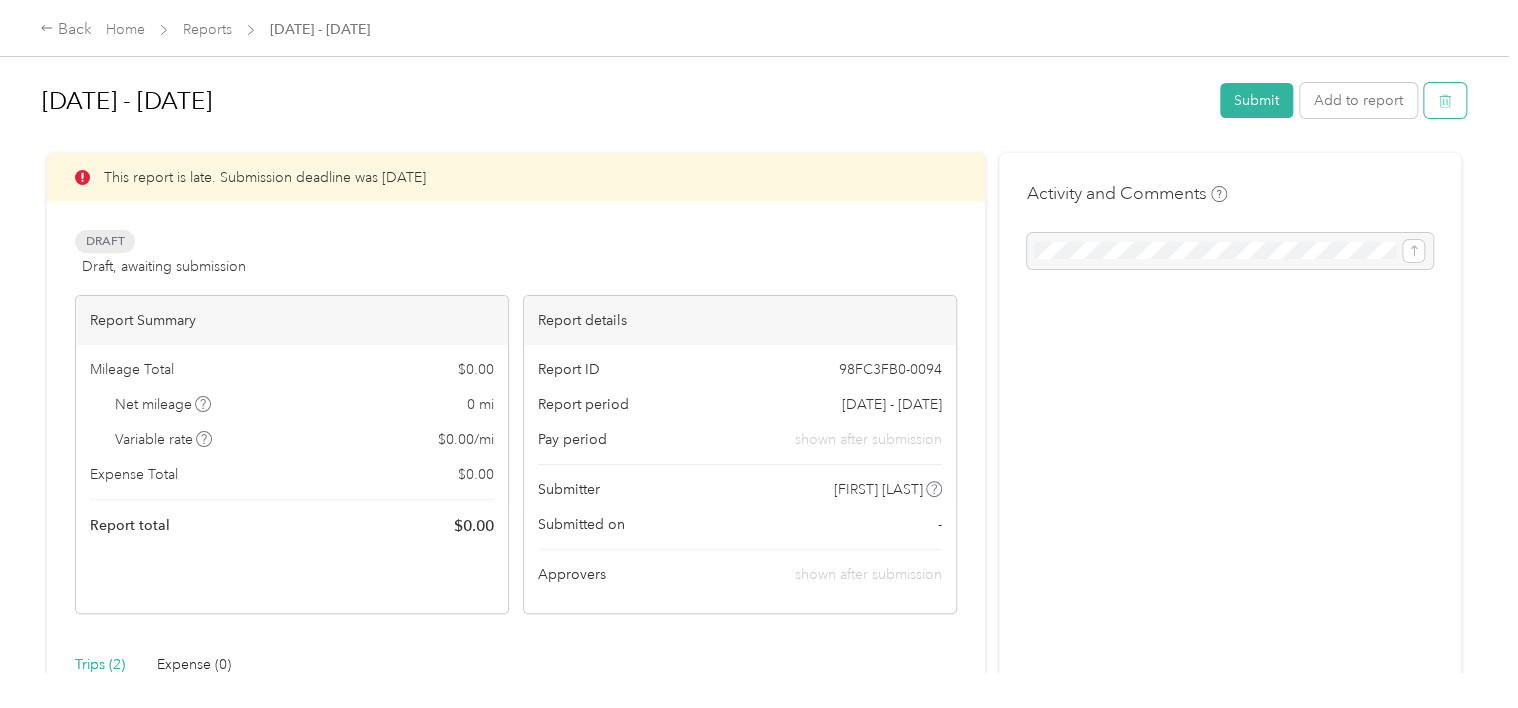 click at bounding box center (1445, 100) 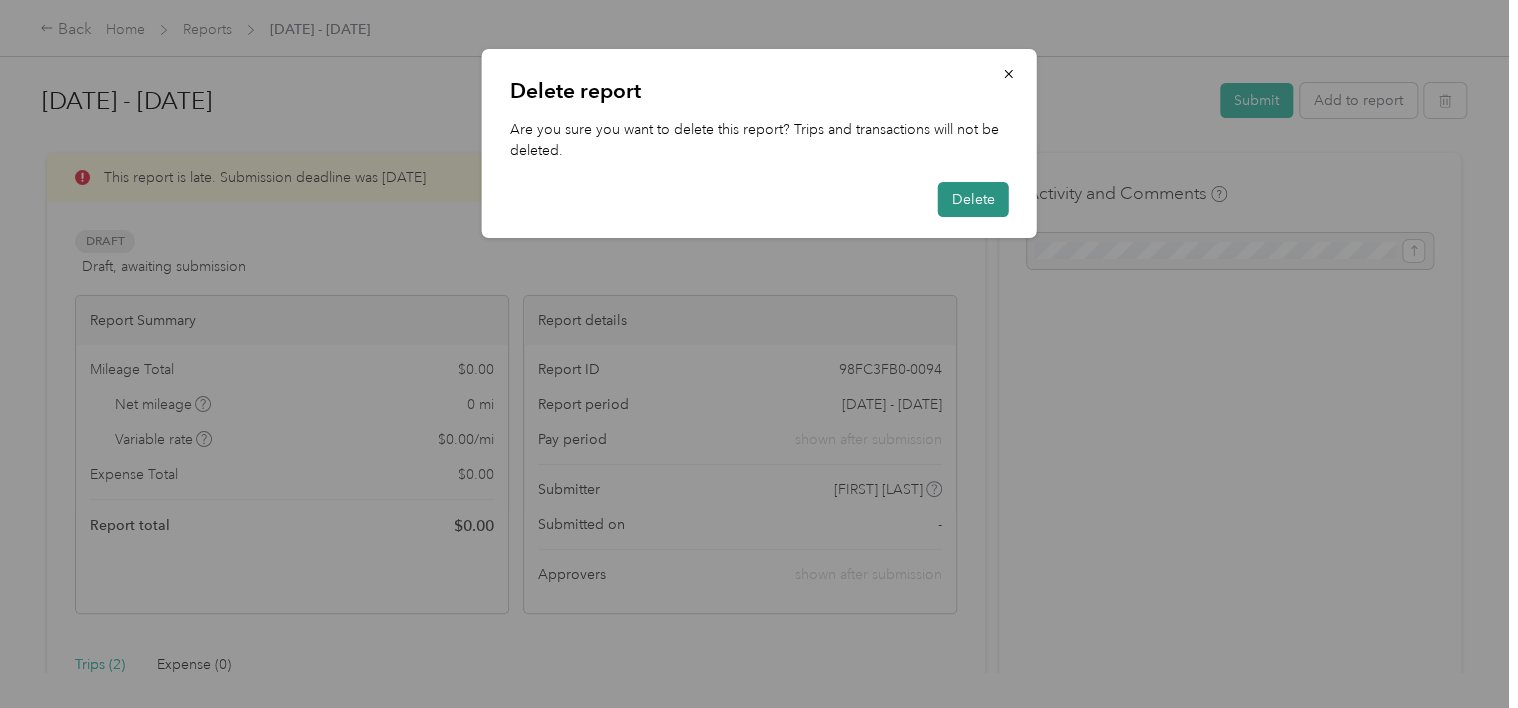 click on "Delete" at bounding box center (973, 199) 